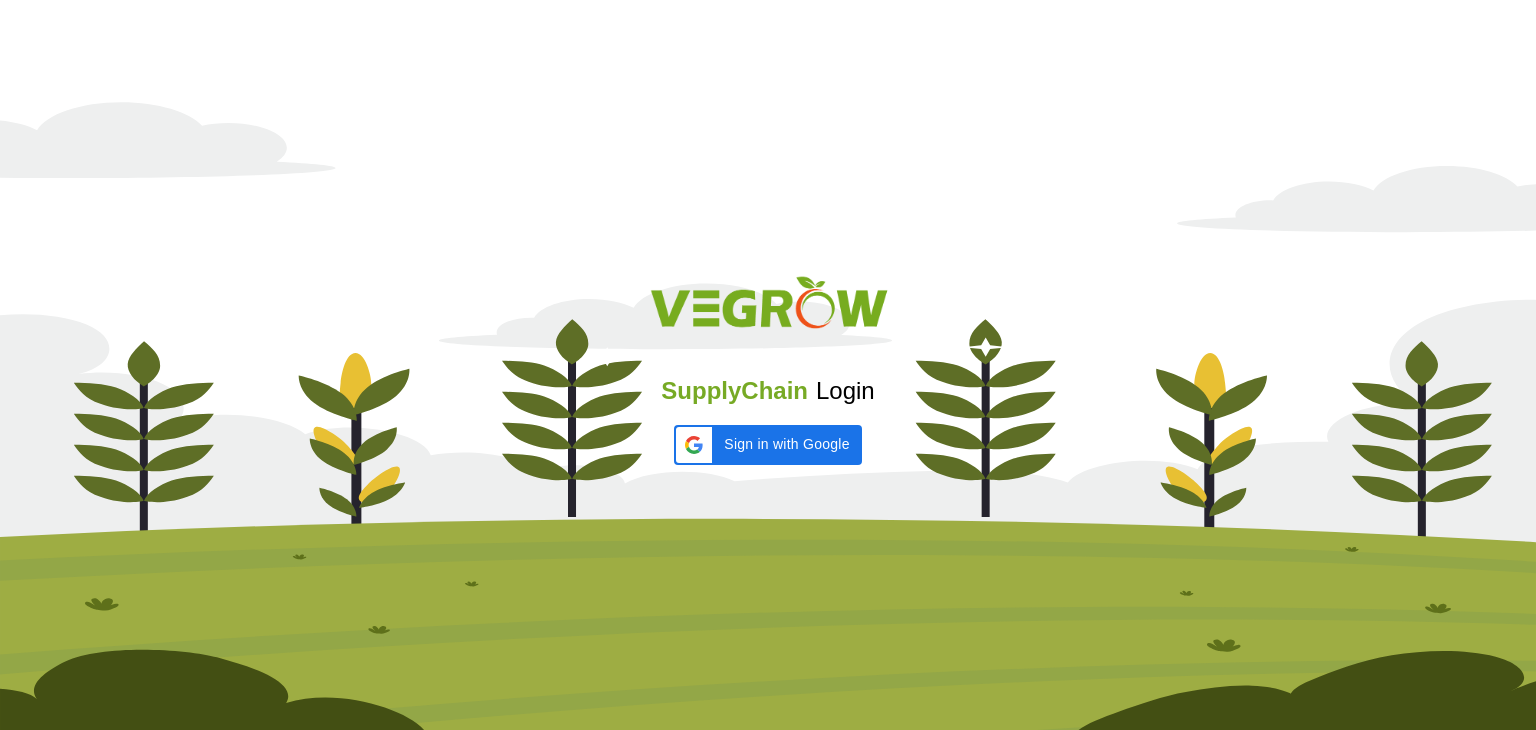 scroll, scrollTop: 0, scrollLeft: 0, axis: both 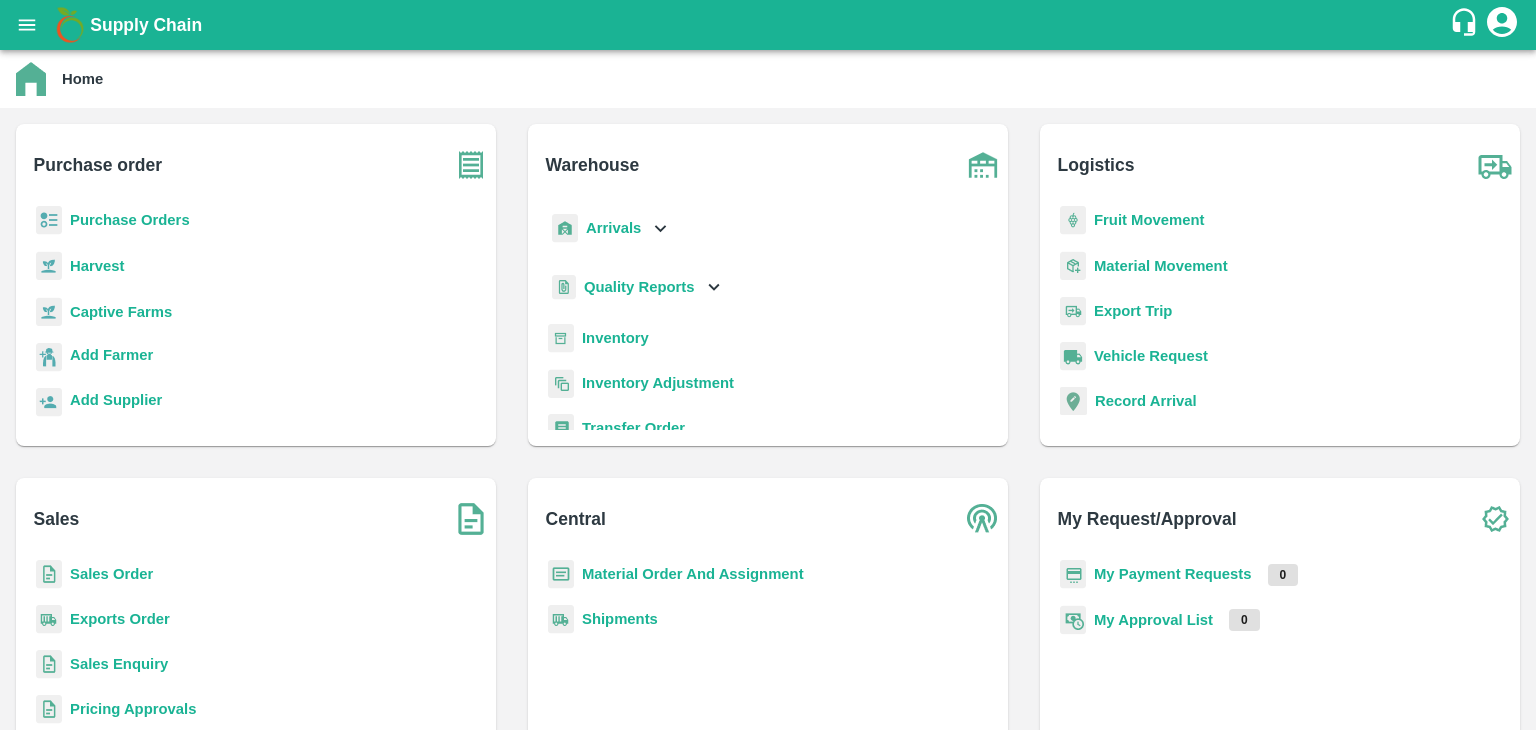 click on "Inventory" at bounding box center [615, 338] 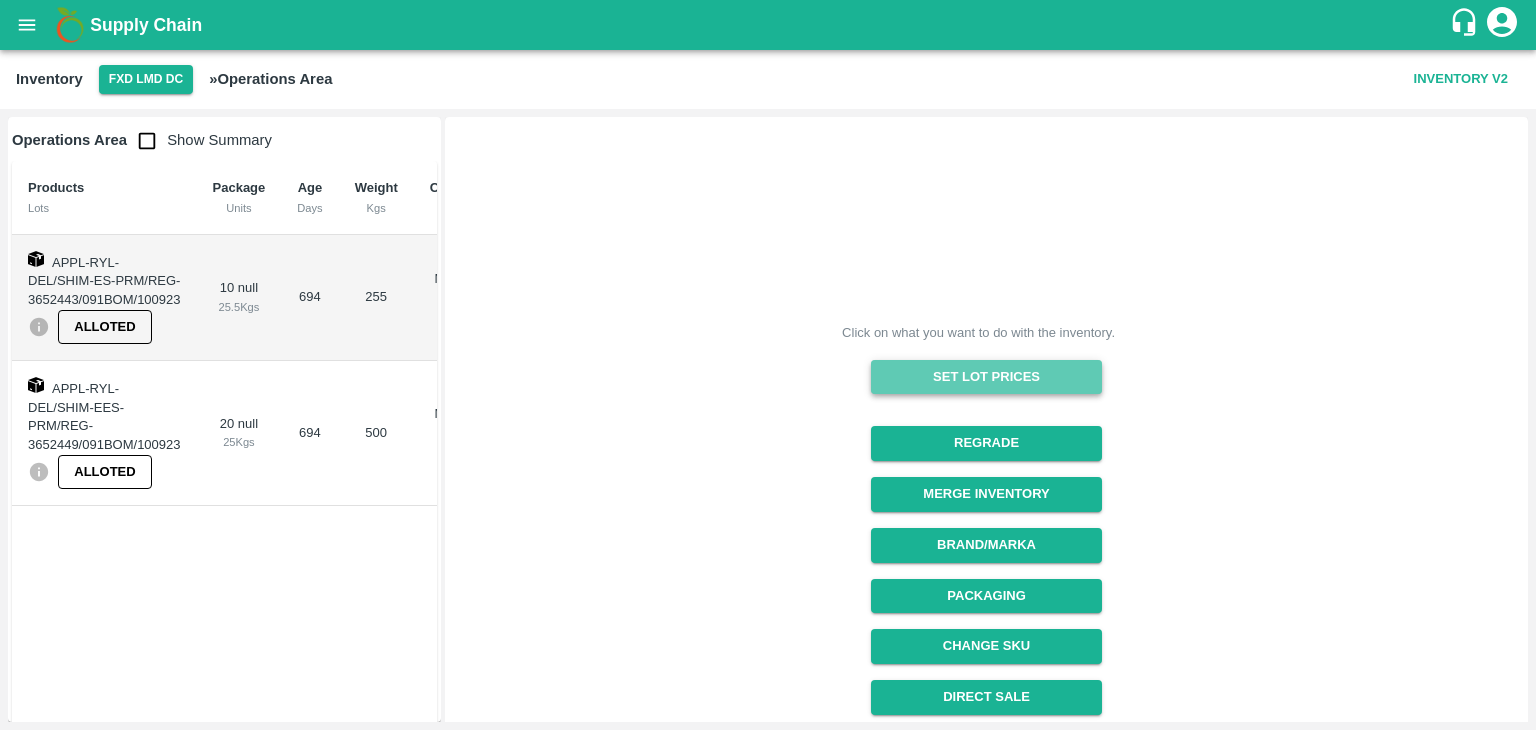 click on "Set Lot Prices" at bounding box center [986, 377] 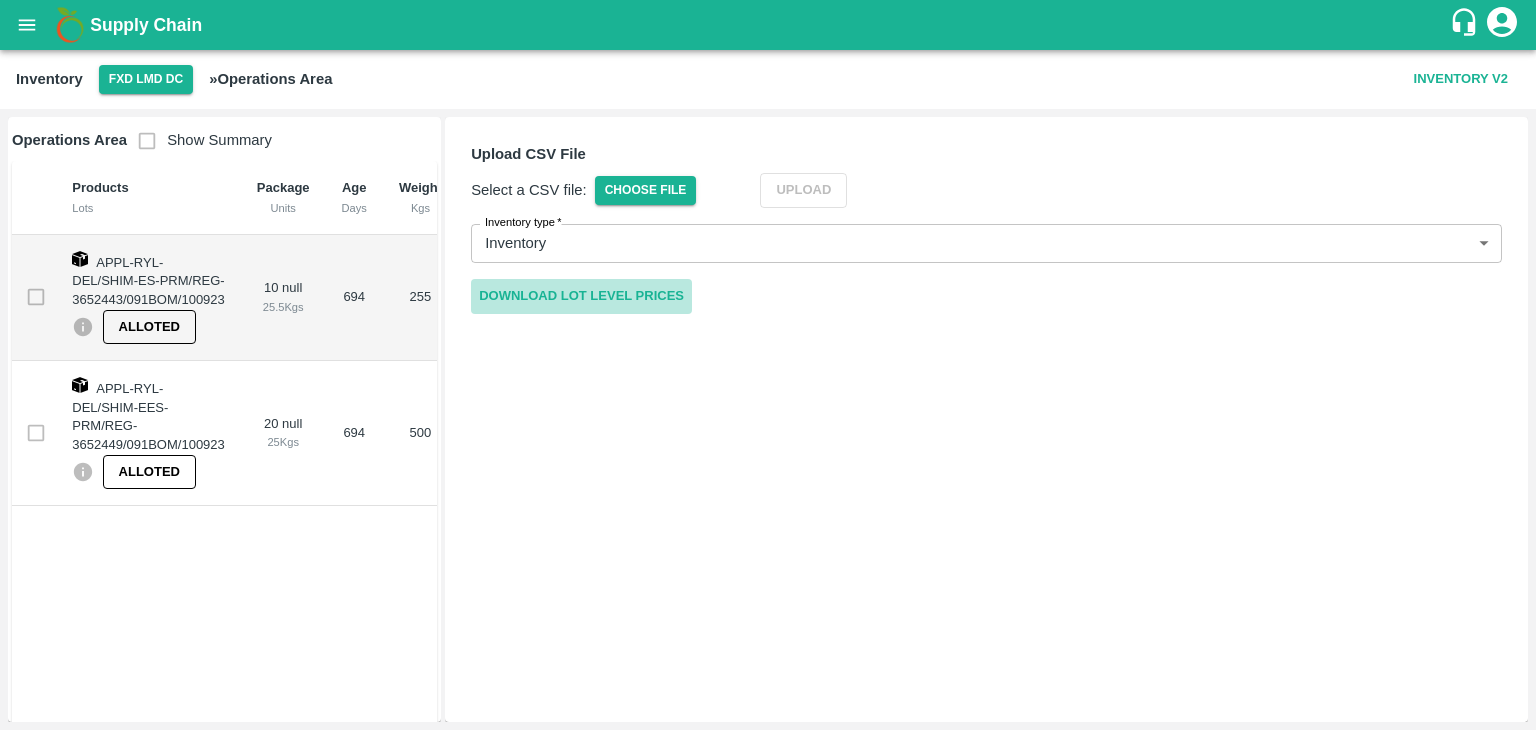 click on "Download Lot Level Prices" at bounding box center (581, 296) 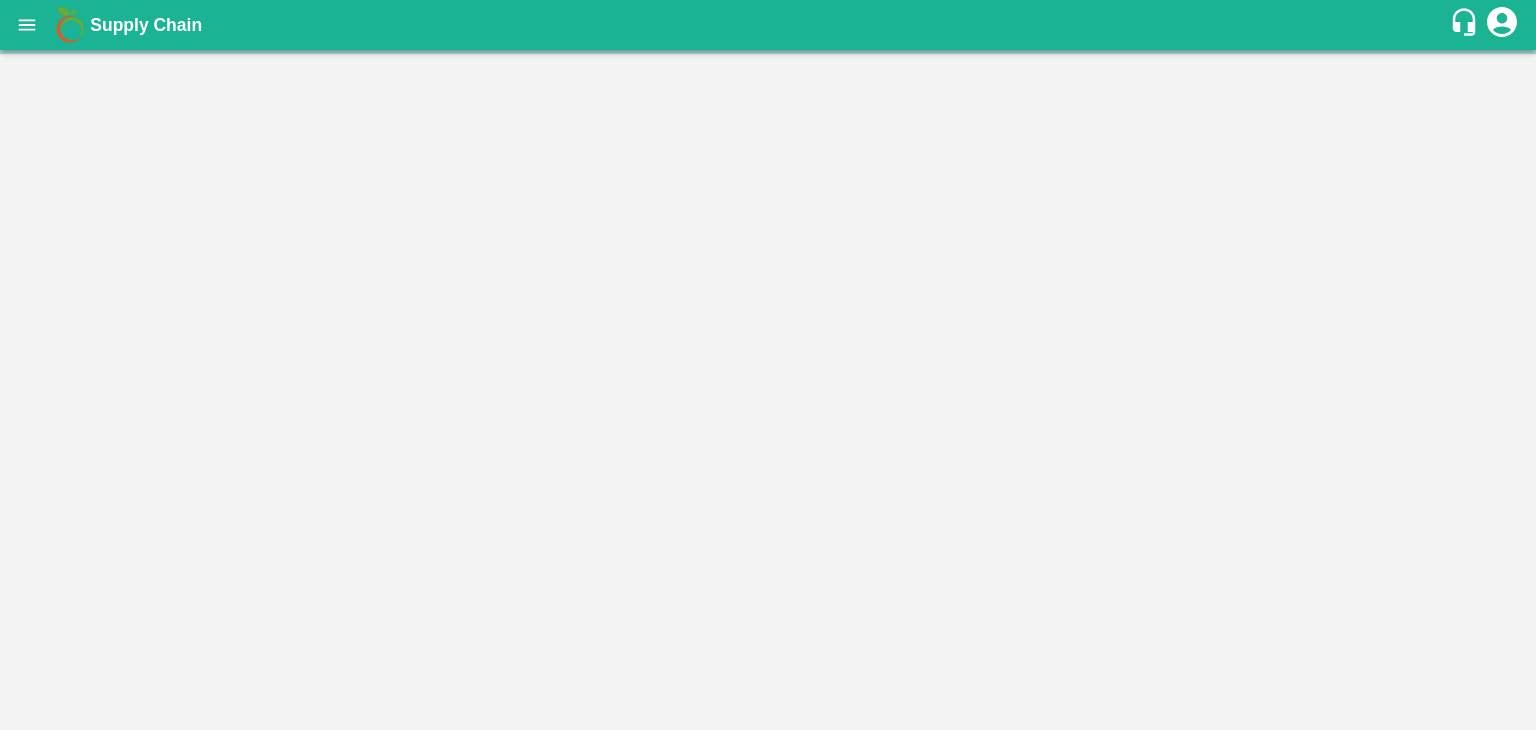 scroll, scrollTop: 0, scrollLeft: 0, axis: both 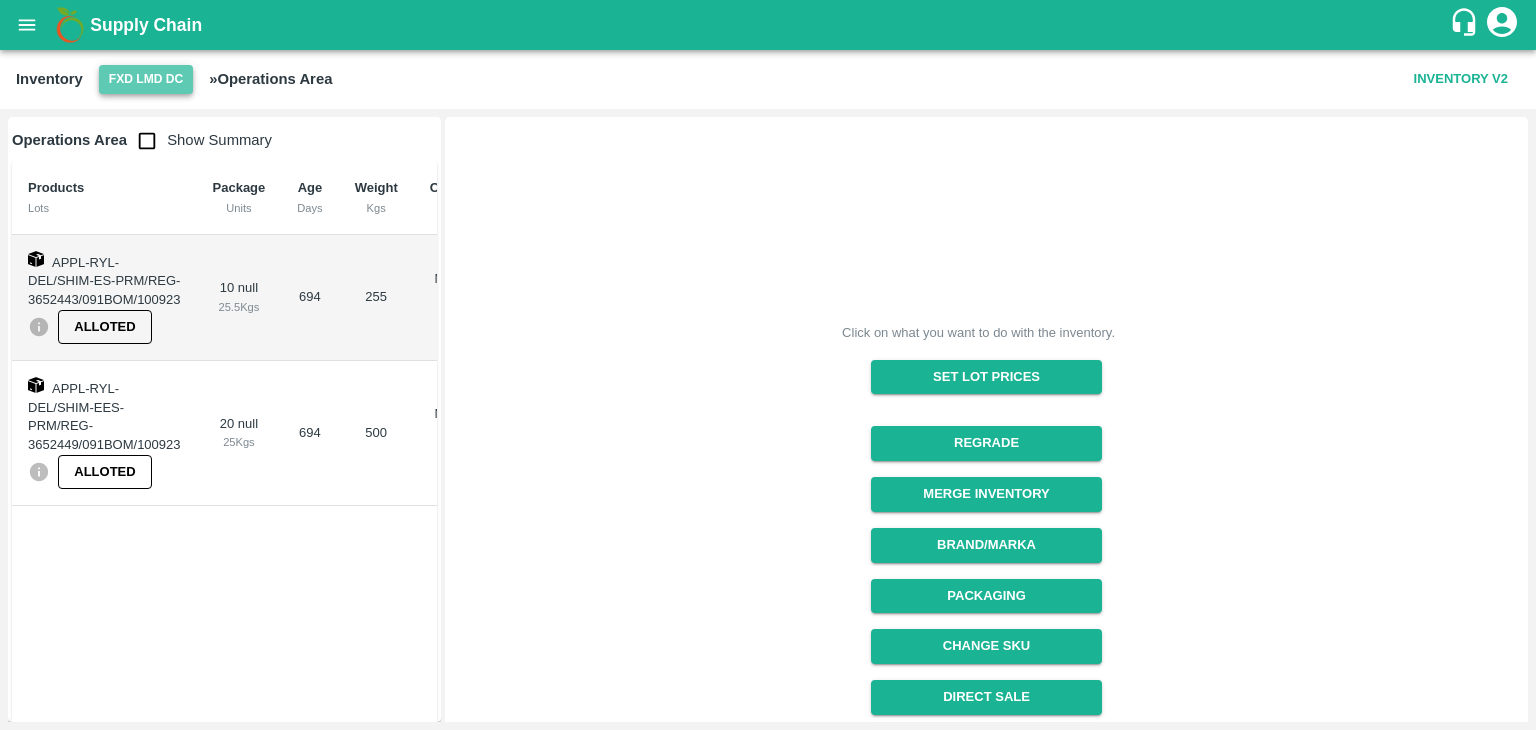 click on "FXD LMD DC" at bounding box center (146, 79) 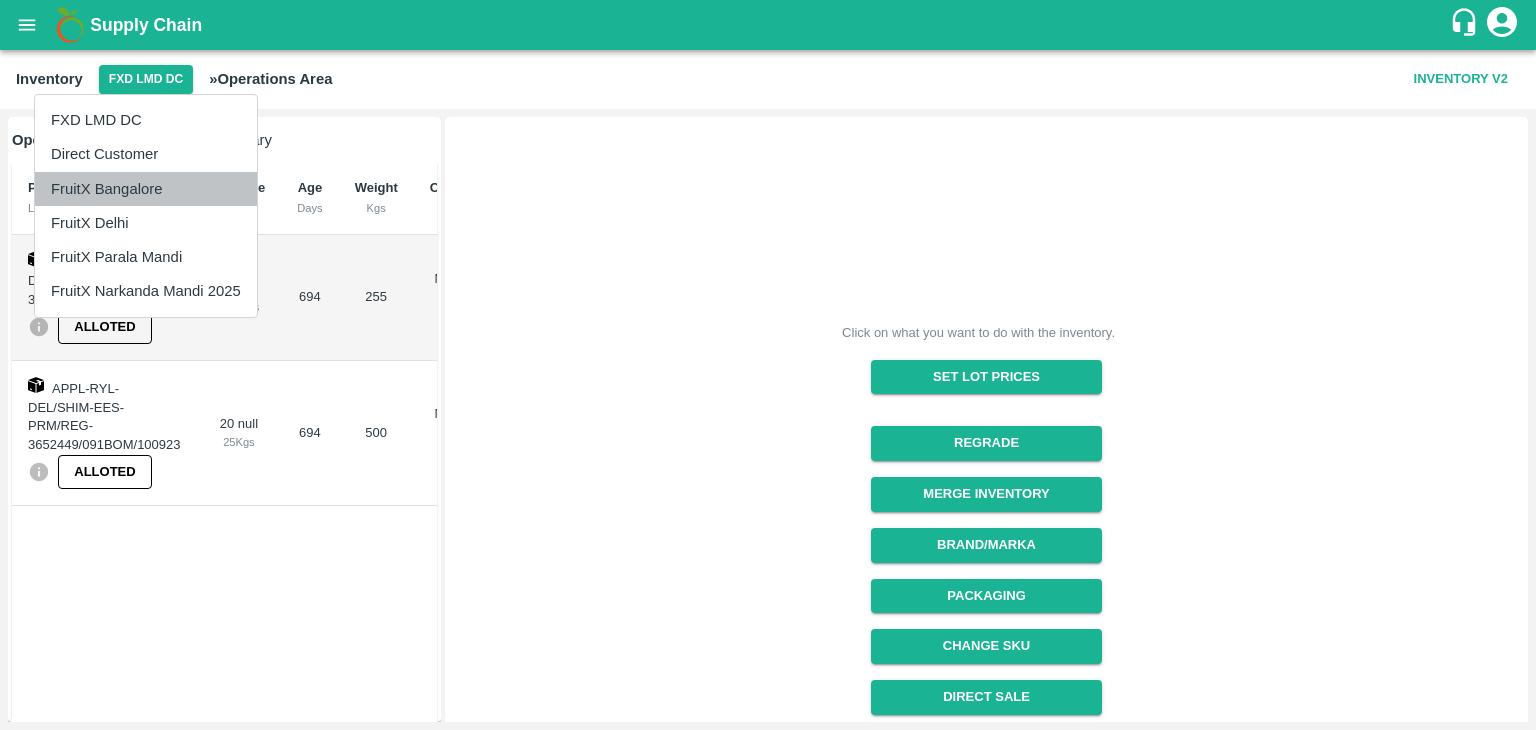 click on "FruitX Bangalore" at bounding box center [146, 189] 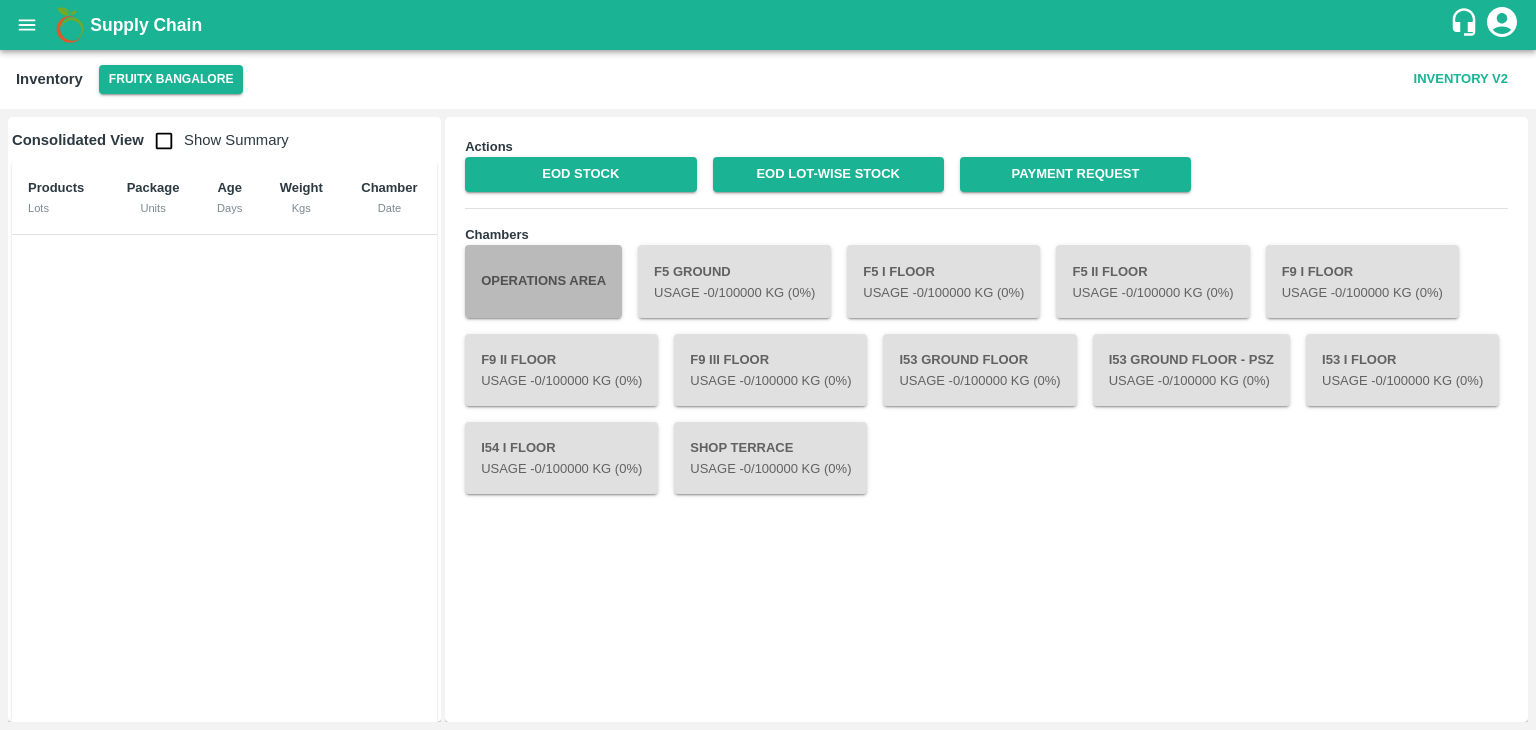 click on "Operations Area" at bounding box center (543, 281) 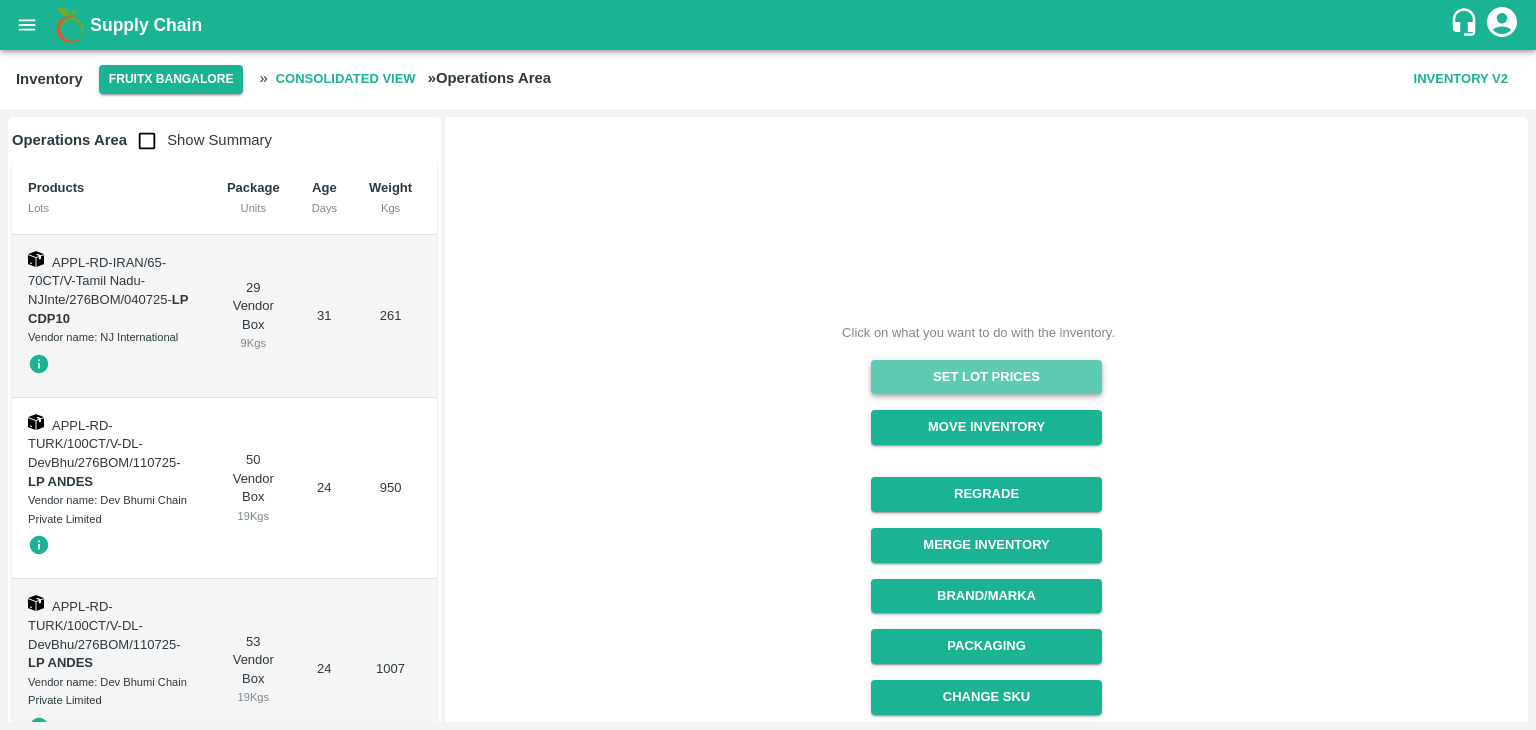 click on "Set Lot Prices" at bounding box center (986, 377) 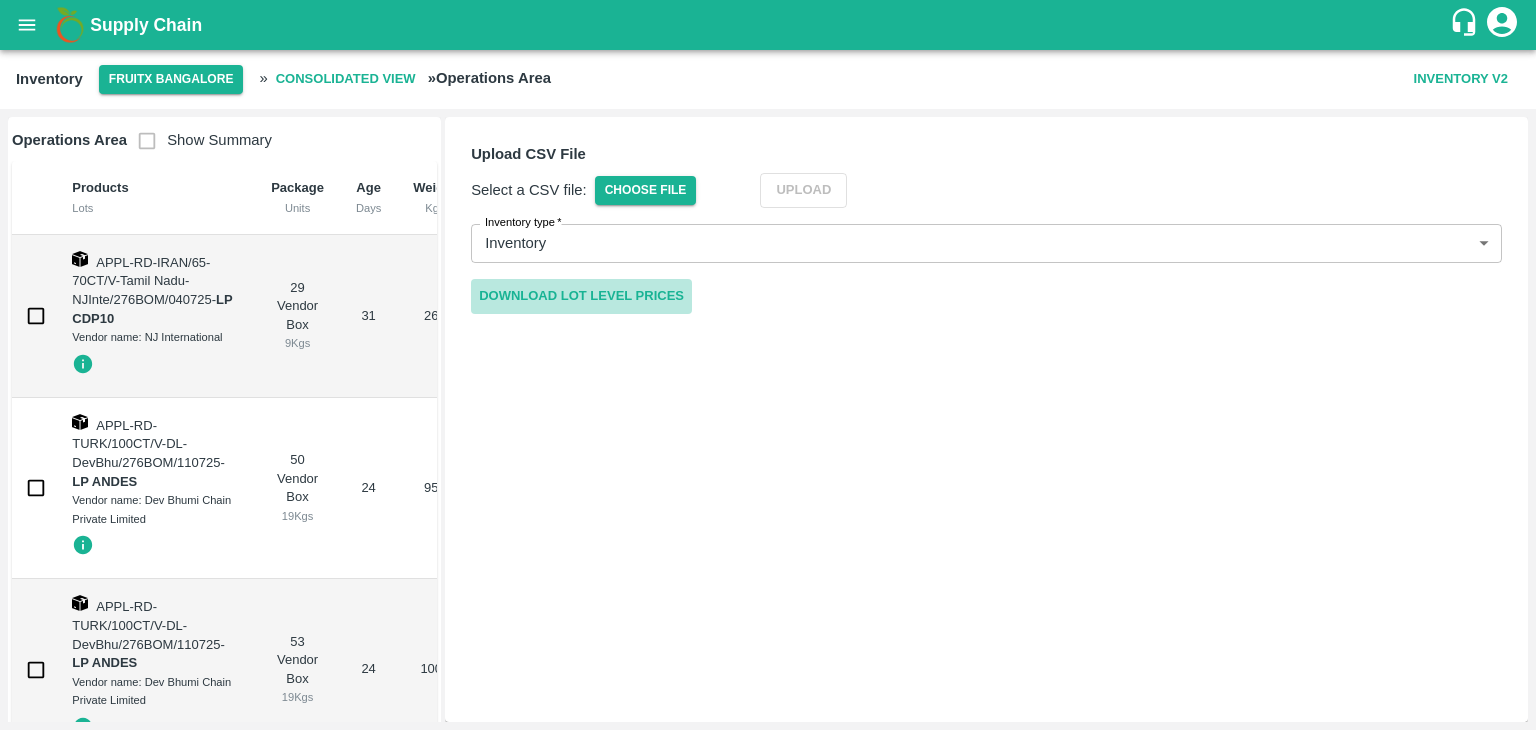 click on "Download Lot Level Prices" at bounding box center [581, 296] 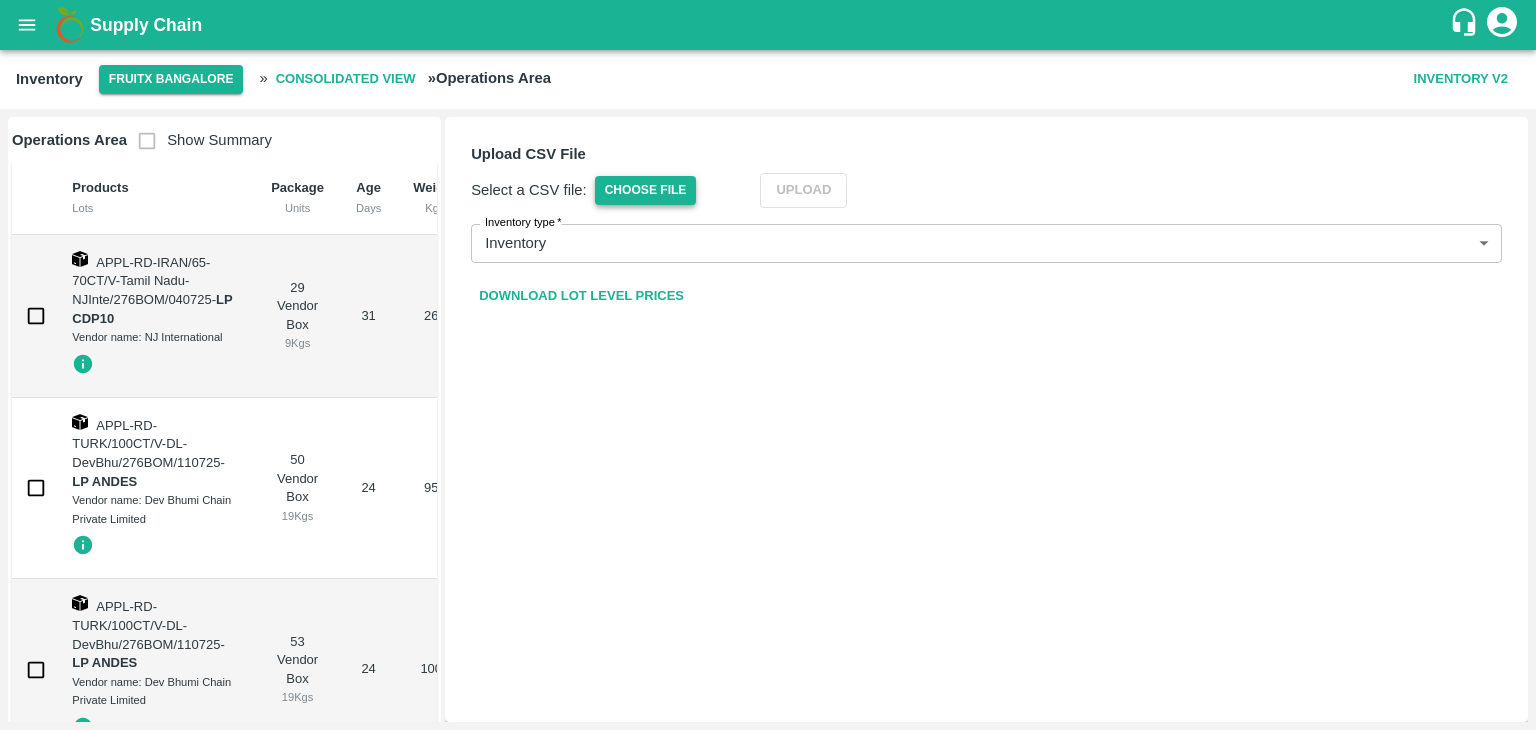 click on "Choose File" at bounding box center (646, 190) 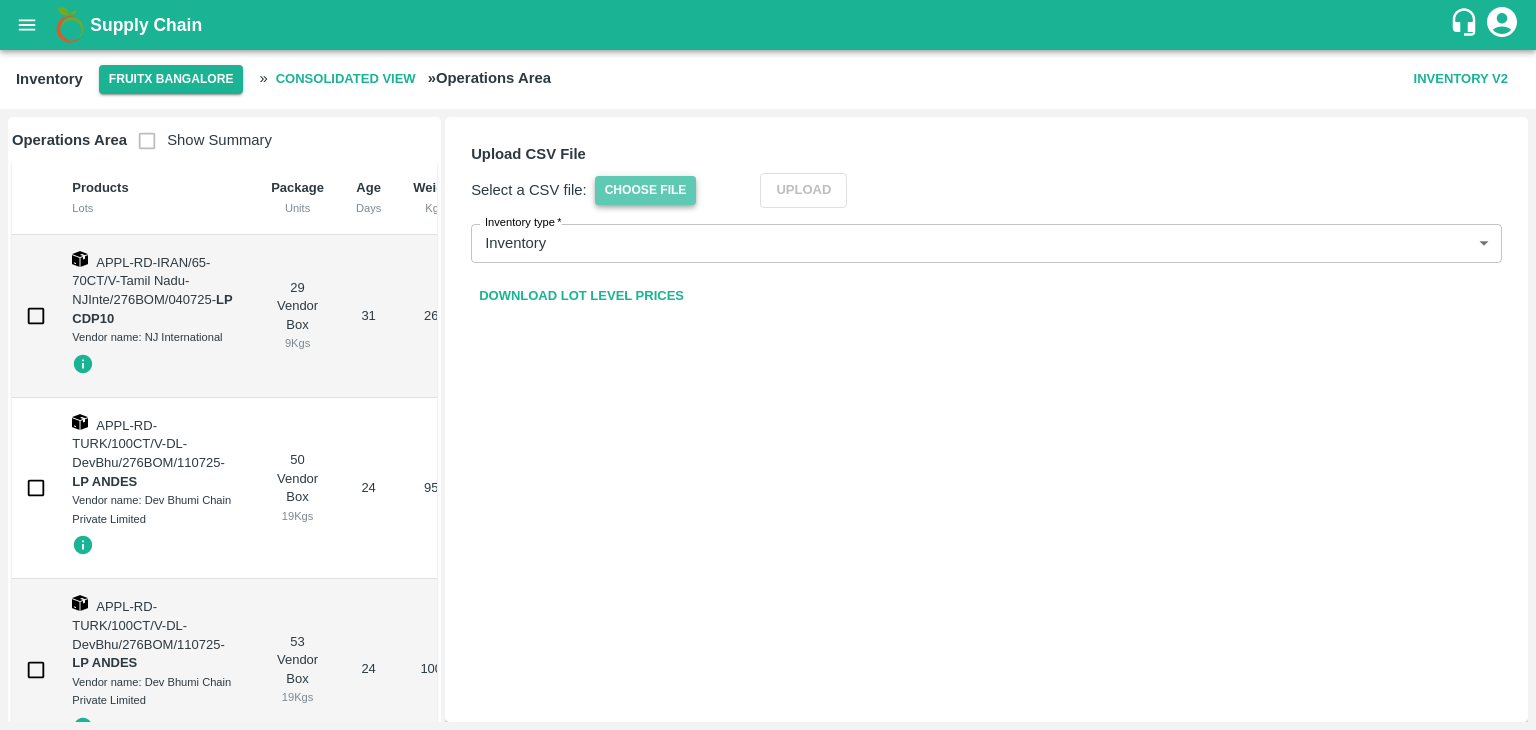 click on "Choose File" at bounding box center [646, 190] 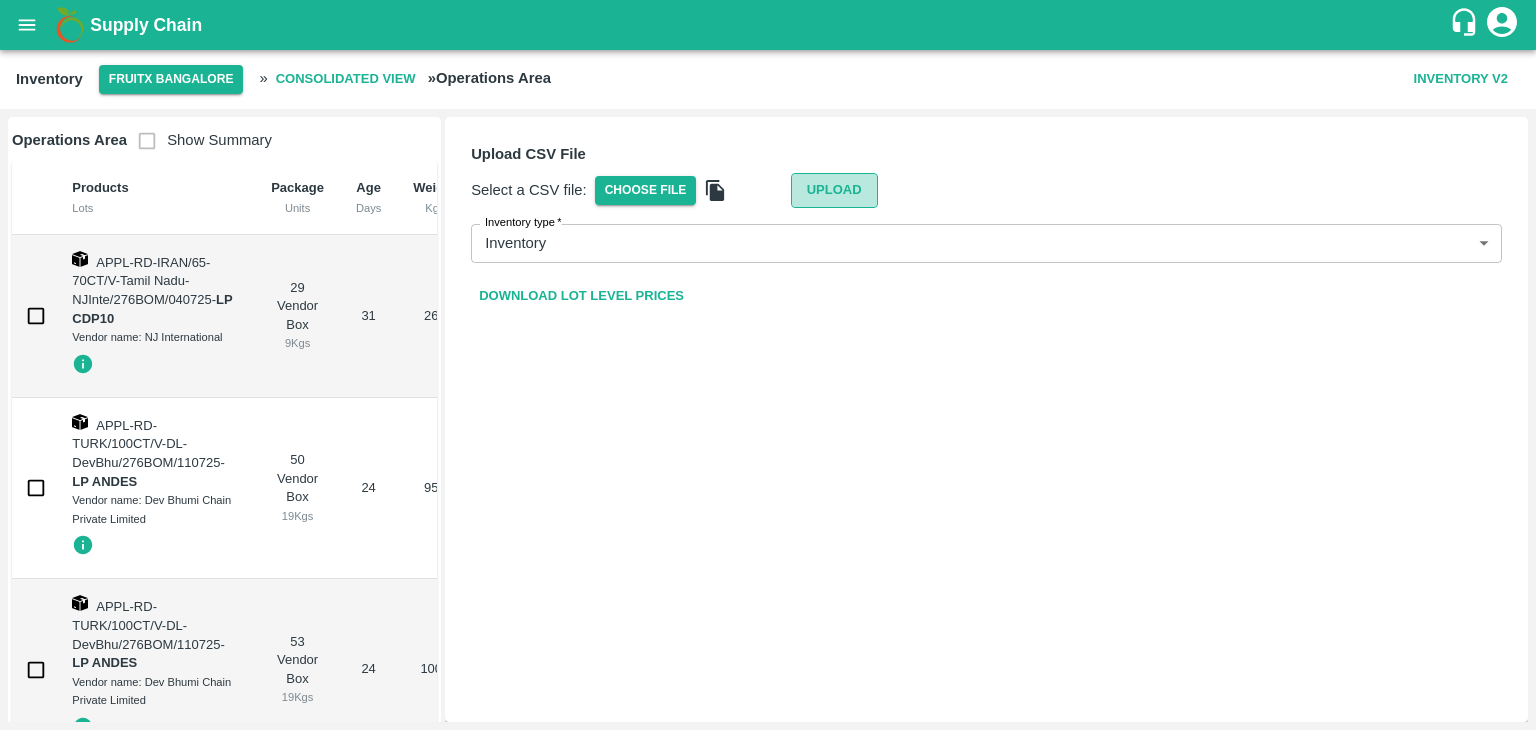 click on "Upload" at bounding box center [834, 190] 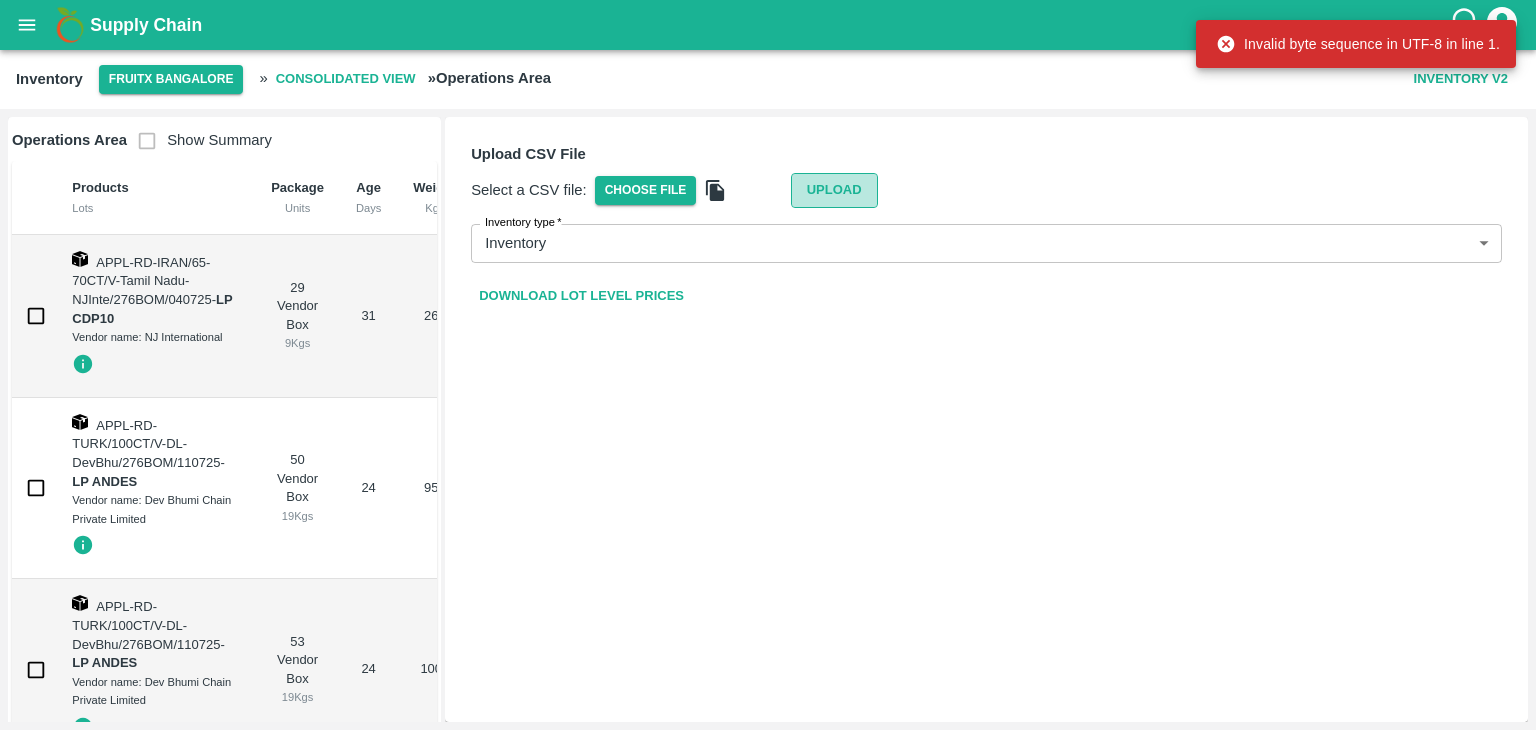 click on "Upload" at bounding box center [834, 190] 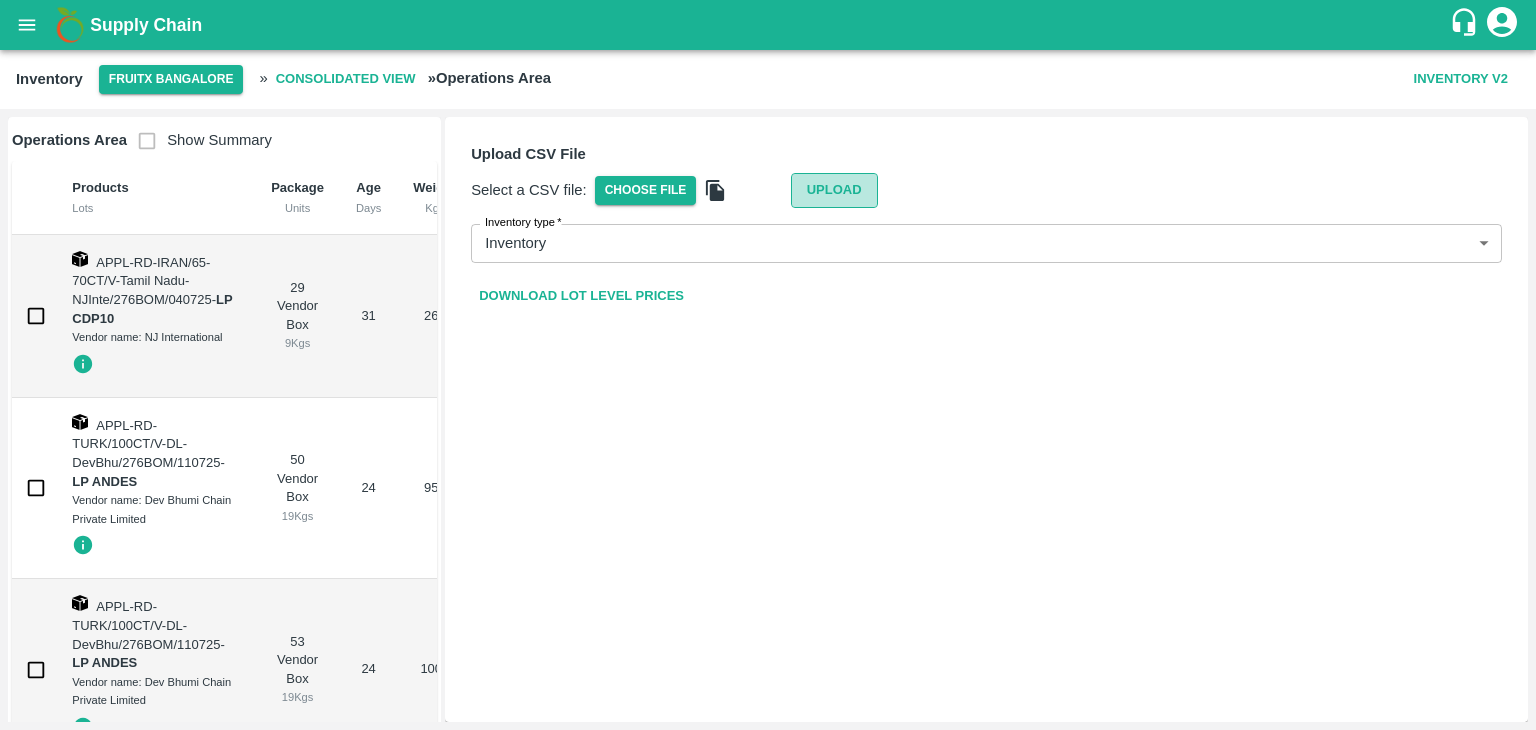 click on "Upload" at bounding box center (834, 190) 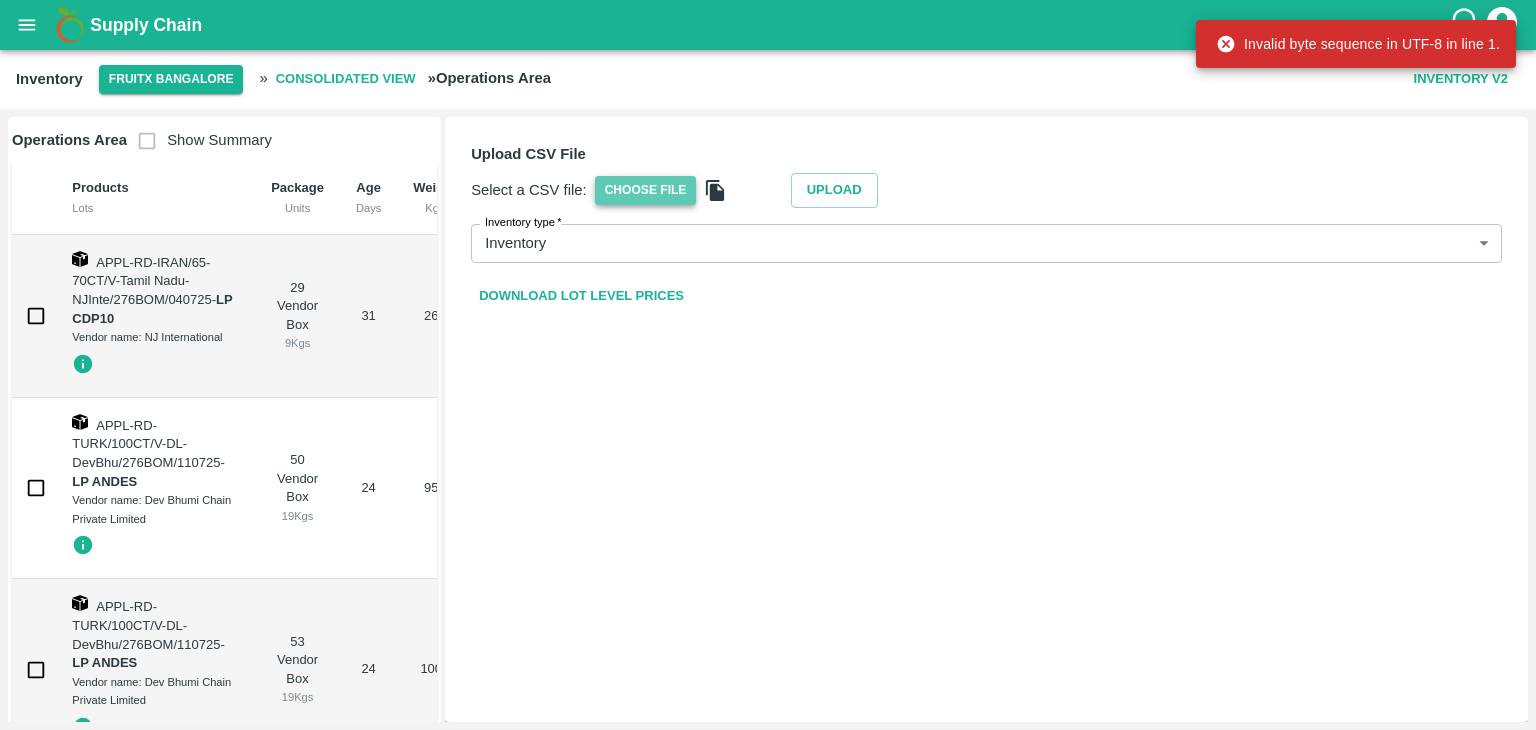 click on "Choose File" at bounding box center [646, 190] 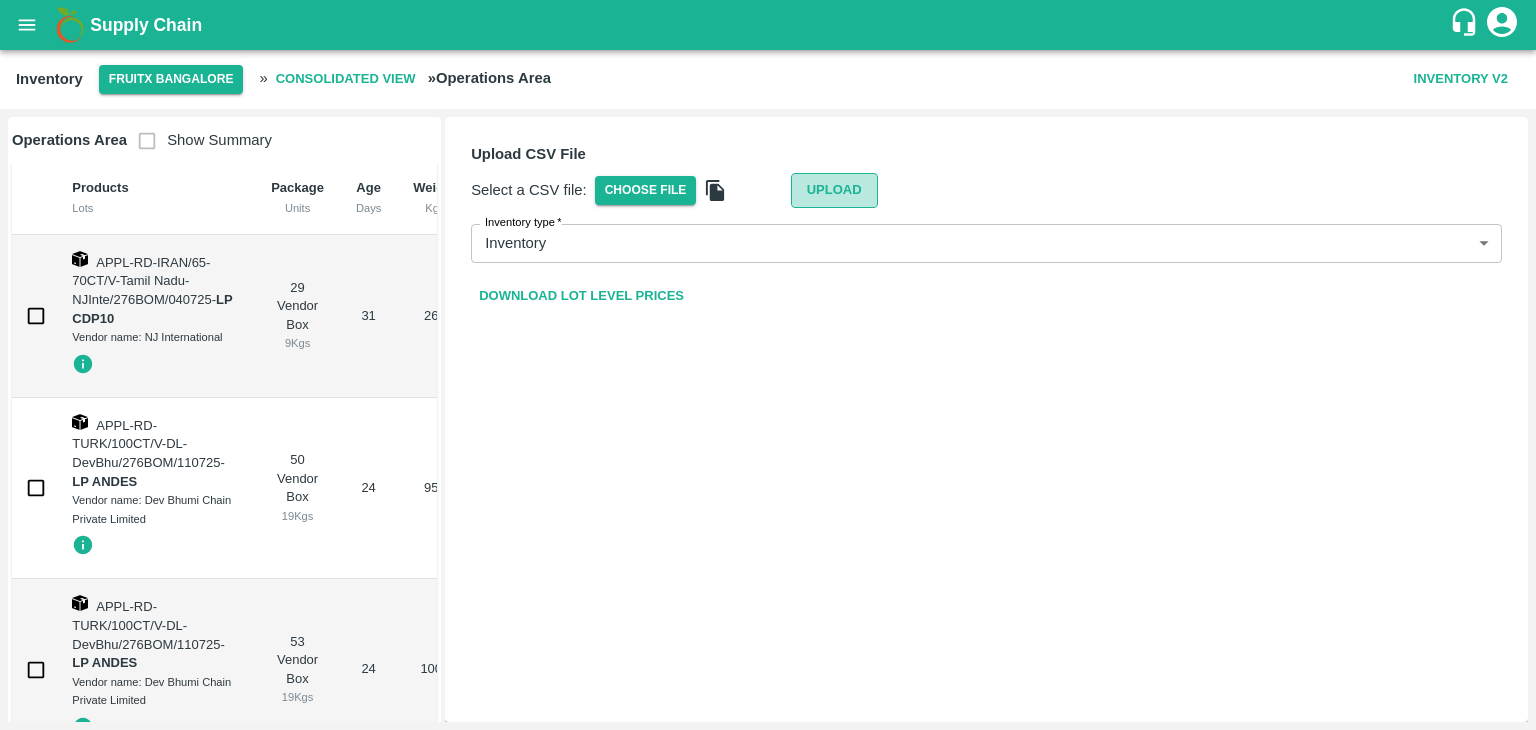 click on "Upload" at bounding box center [834, 190] 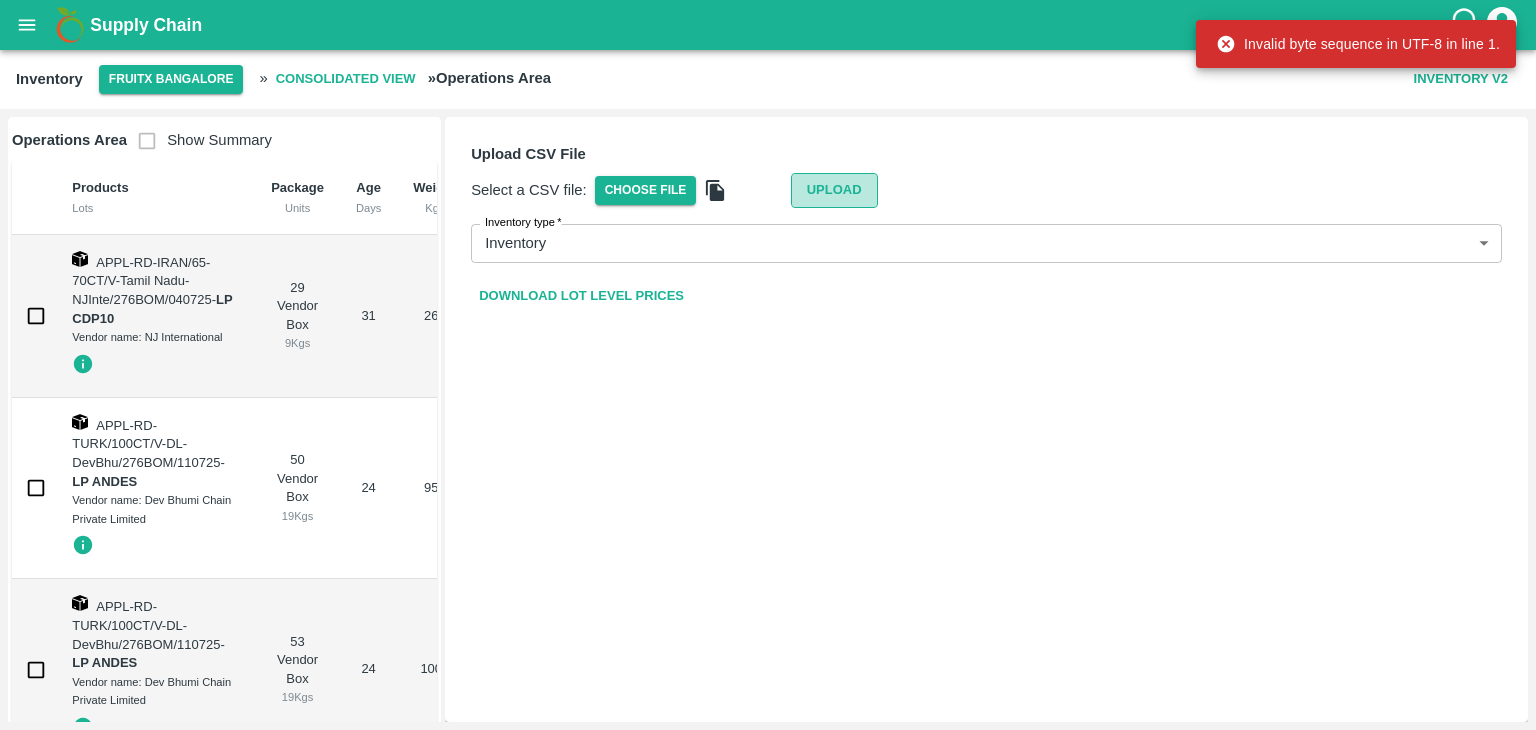 click on "Upload" at bounding box center [834, 190] 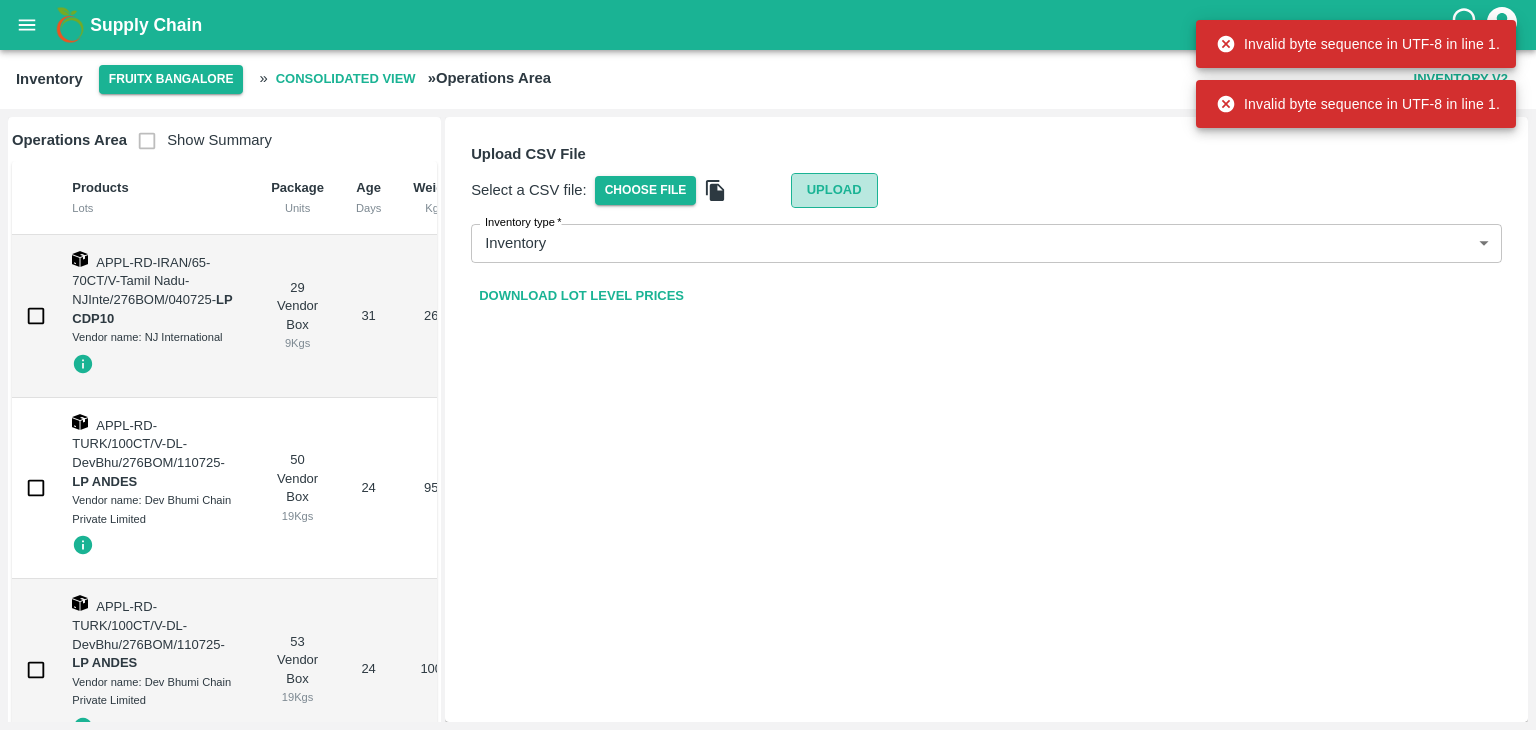 click on "Upload" at bounding box center [834, 190] 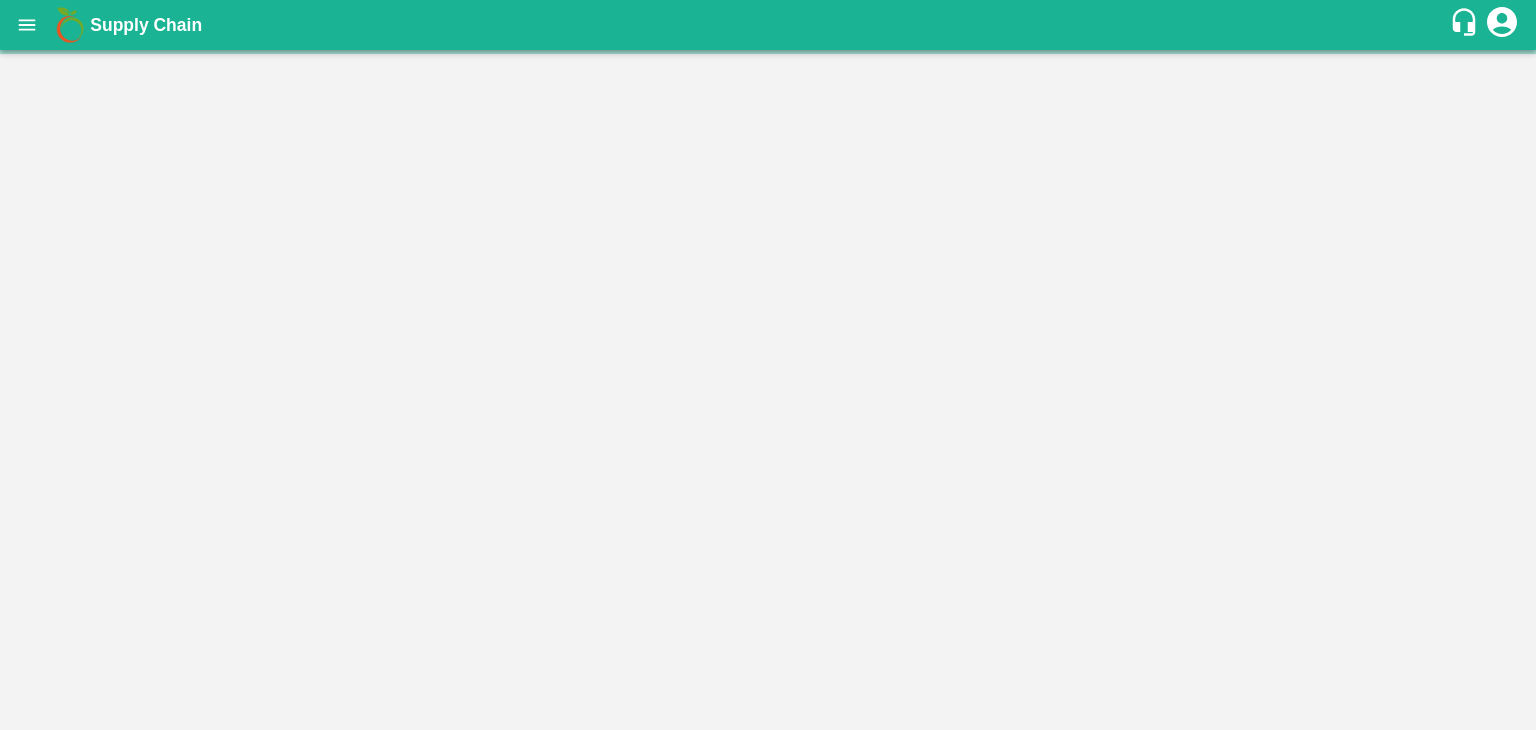 scroll, scrollTop: 0, scrollLeft: 0, axis: both 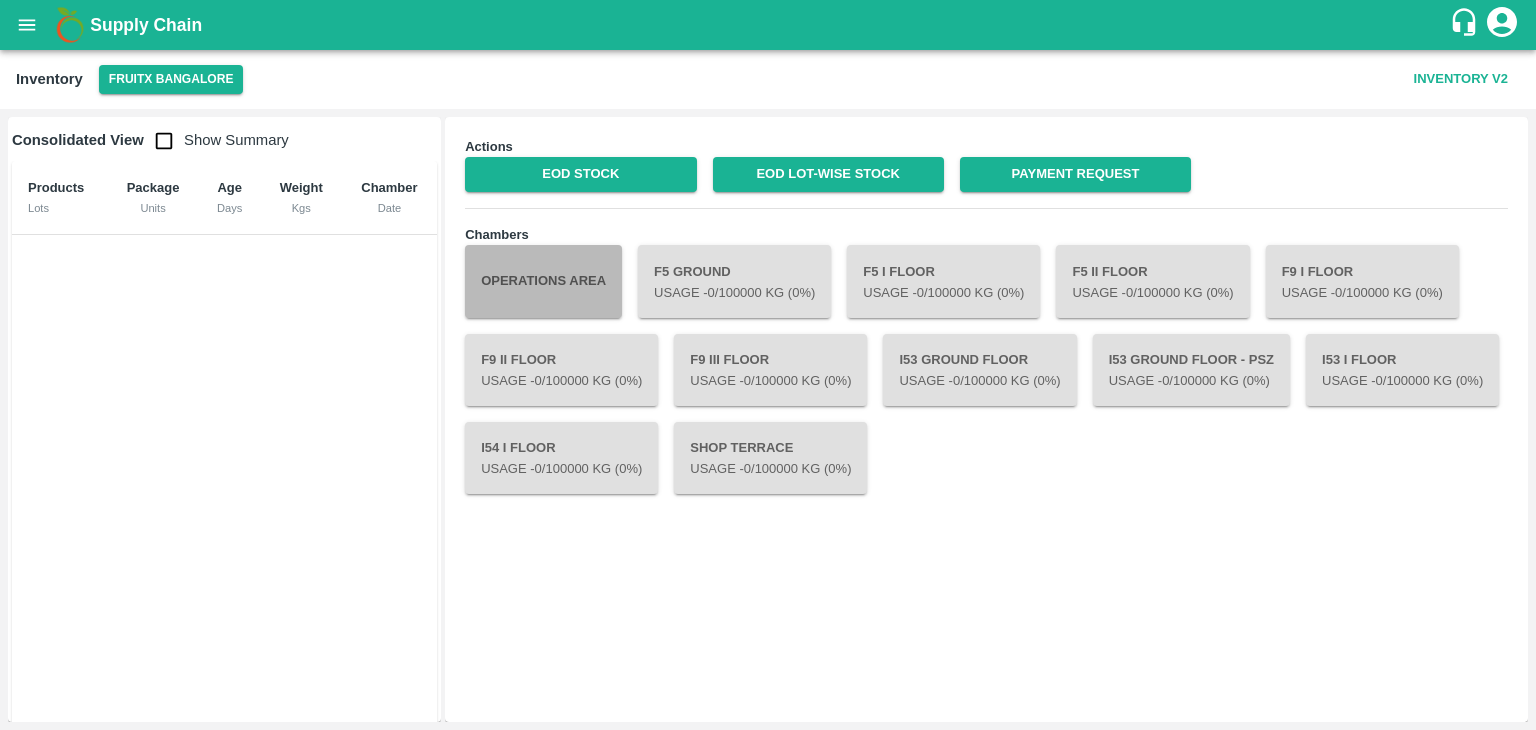 click on "Operations Area" at bounding box center (543, 281) 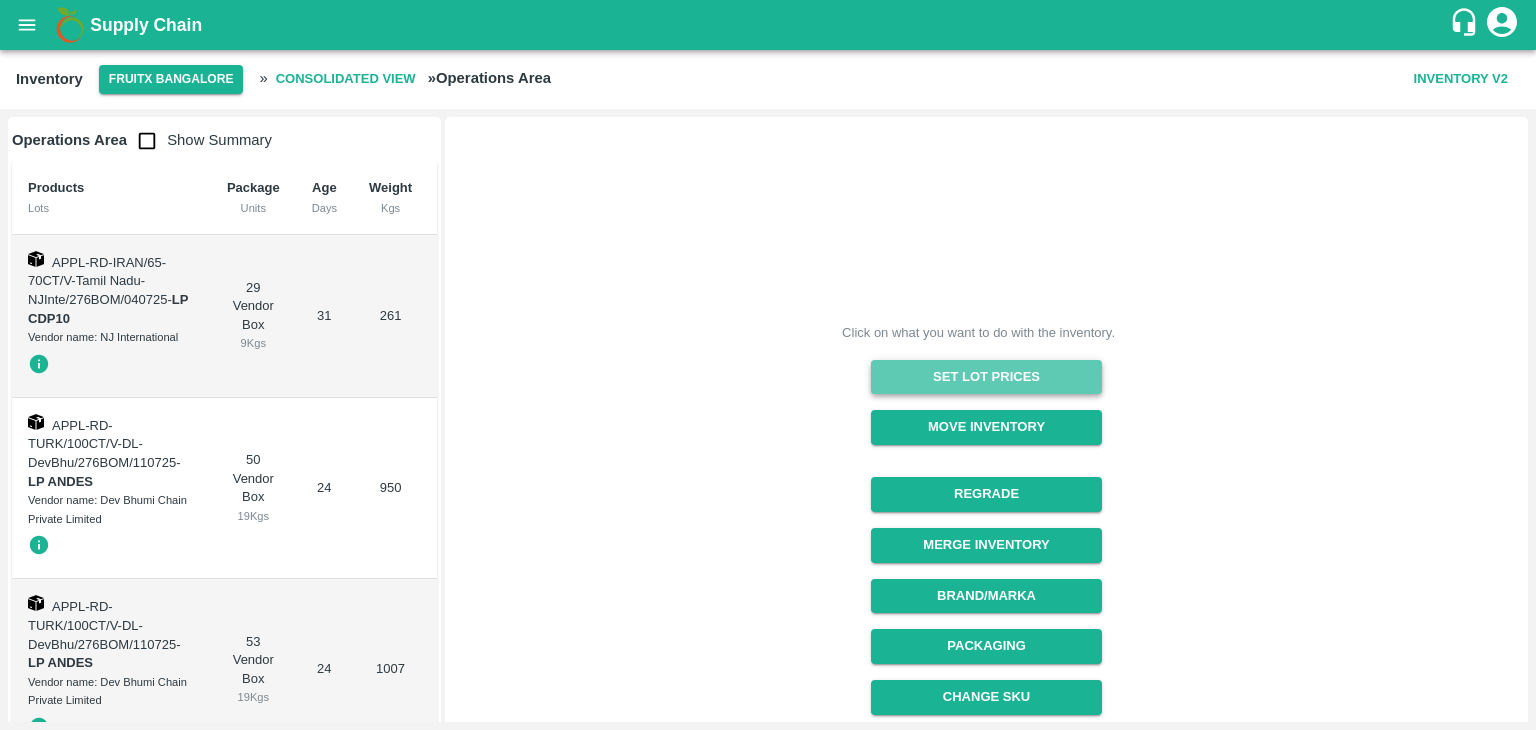click on "Set Lot Prices" at bounding box center [986, 377] 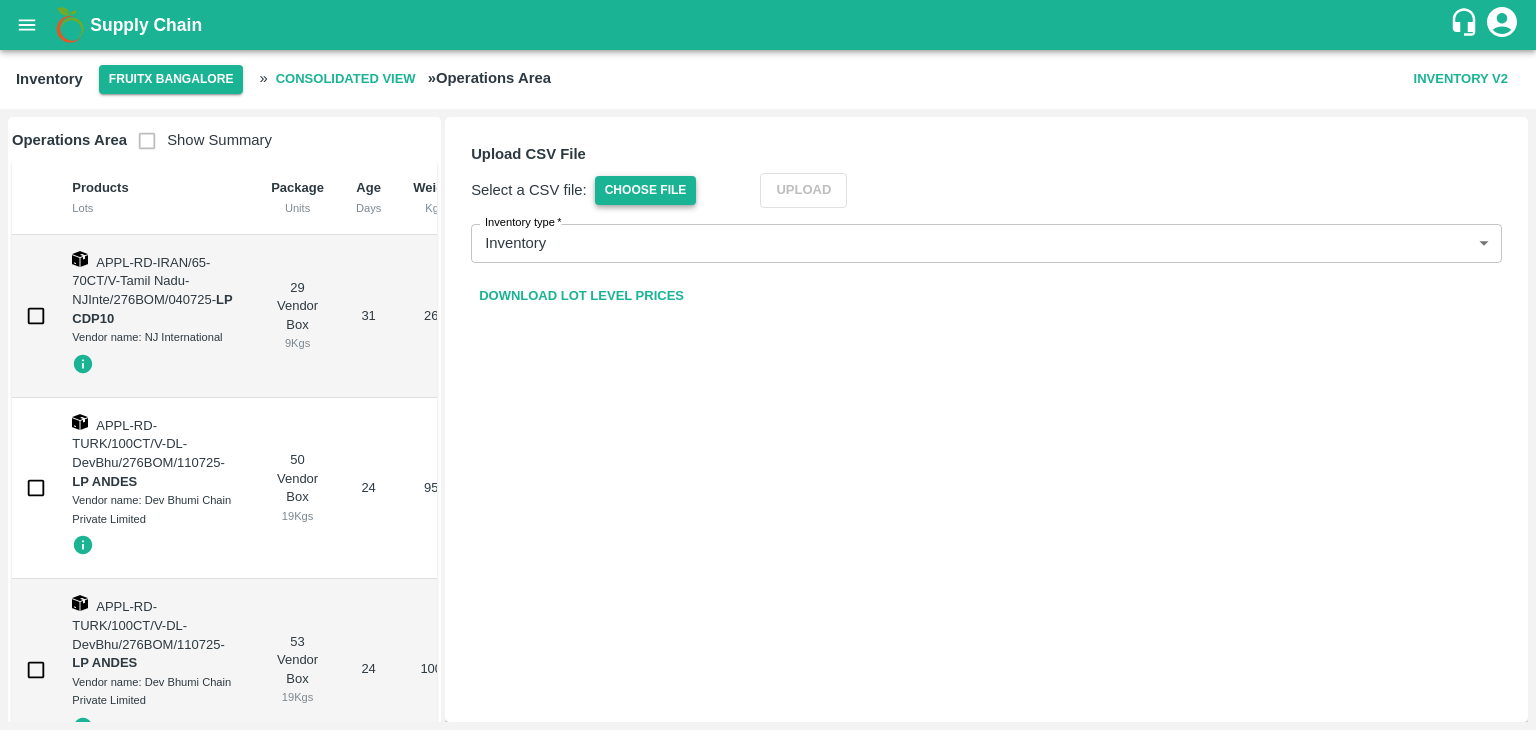 click on "Choose File" at bounding box center [646, 190] 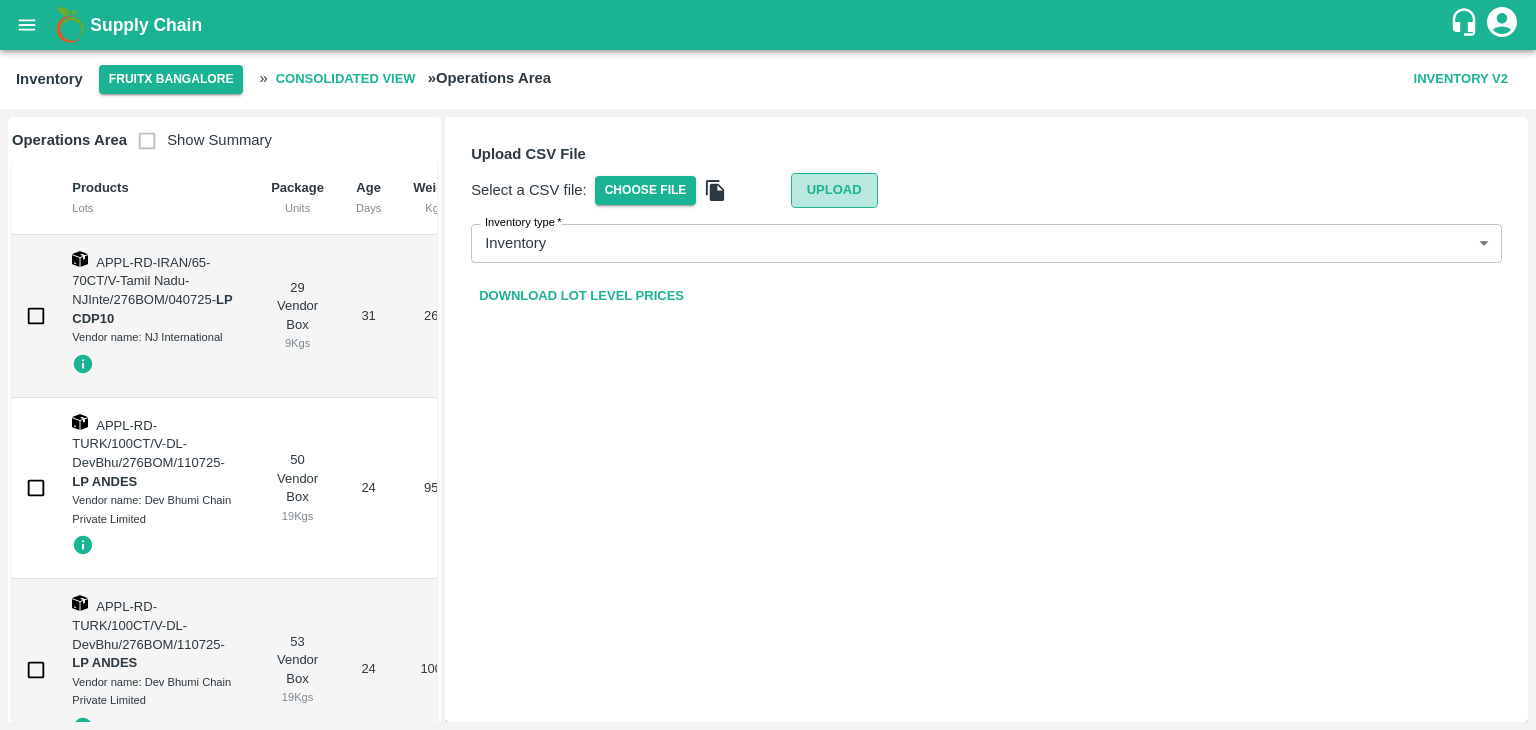 click on "Upload" at bounding box center (834, 190) 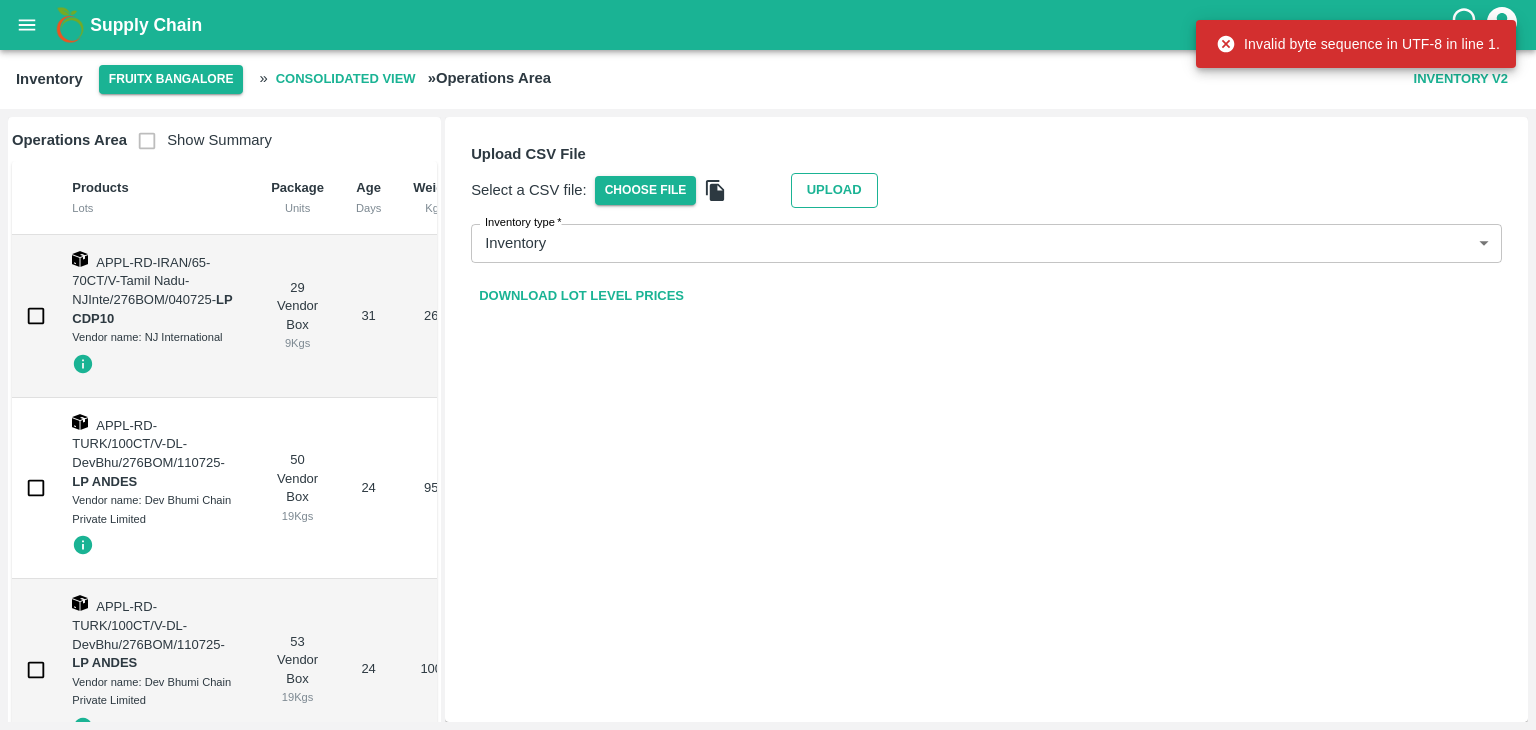 click on "Upload" at bounding box center (834, 190) 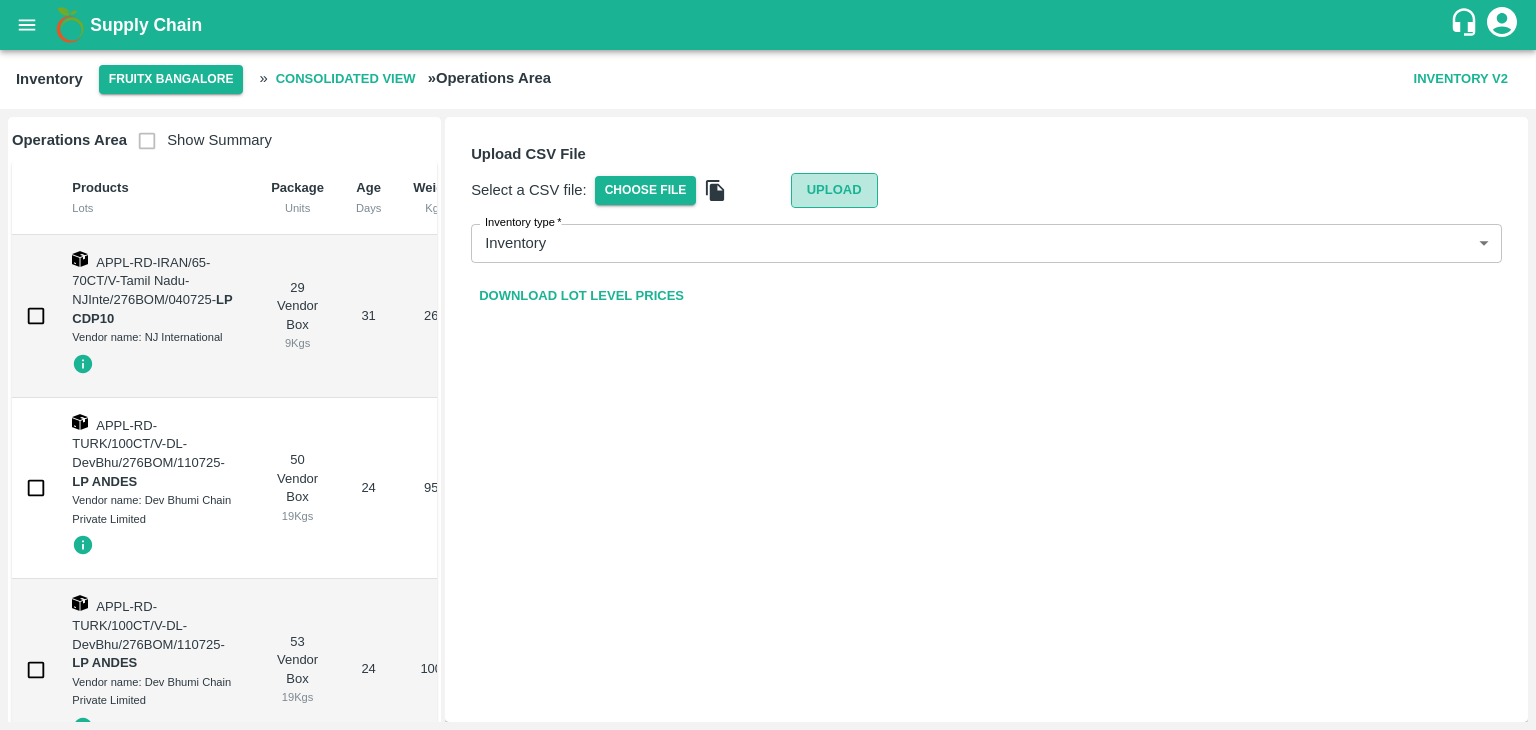 click on "Upload" at bounding box center (834, 190) 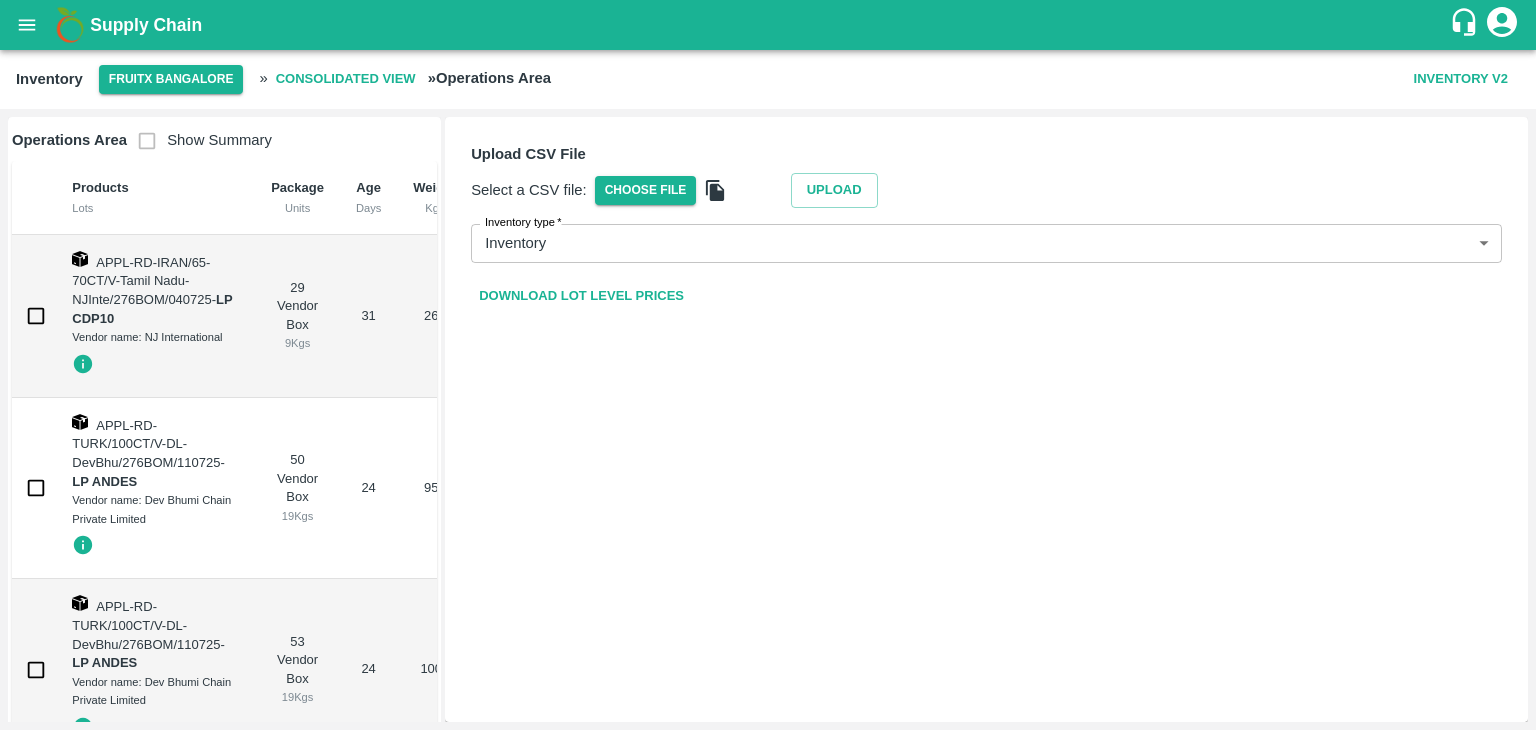 scroll, scrollTop: 0, scrollLeft: 0, axis: both 